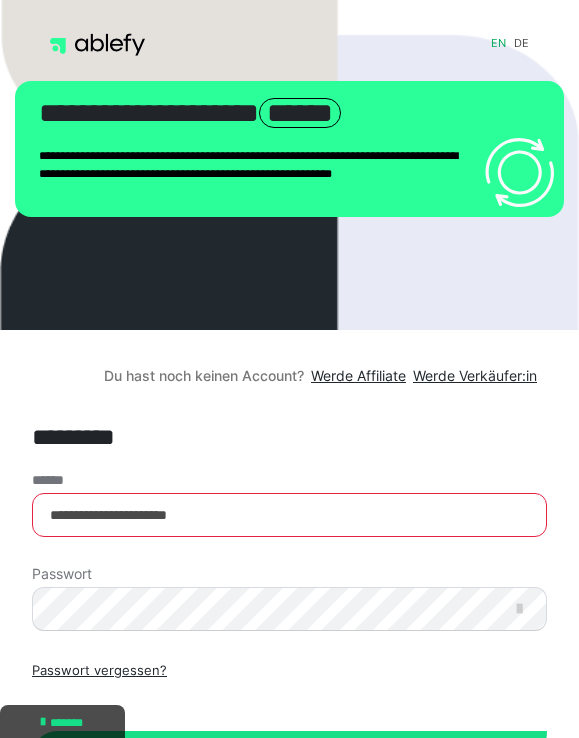 scroll, scrollTop: 0, scrollLeft: 0, axis: both 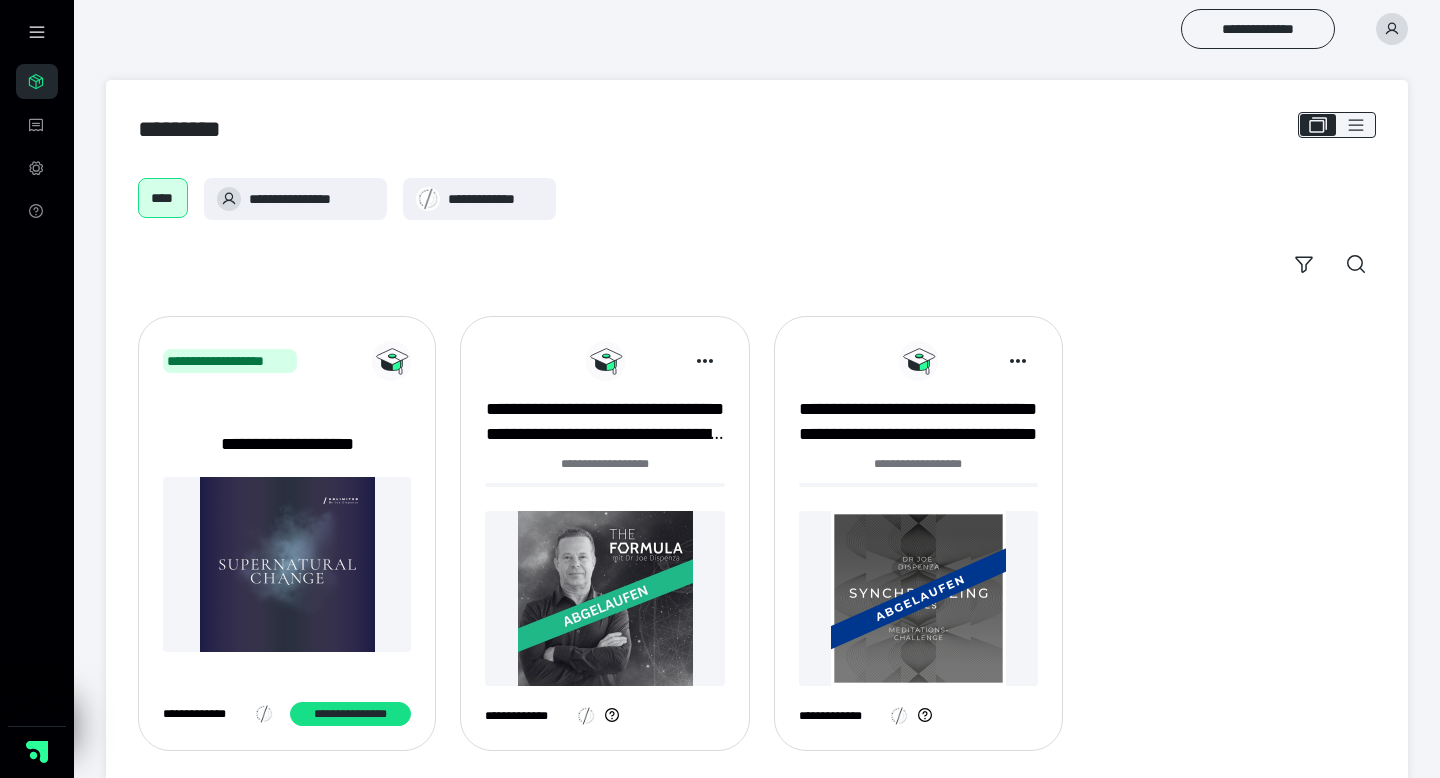 click 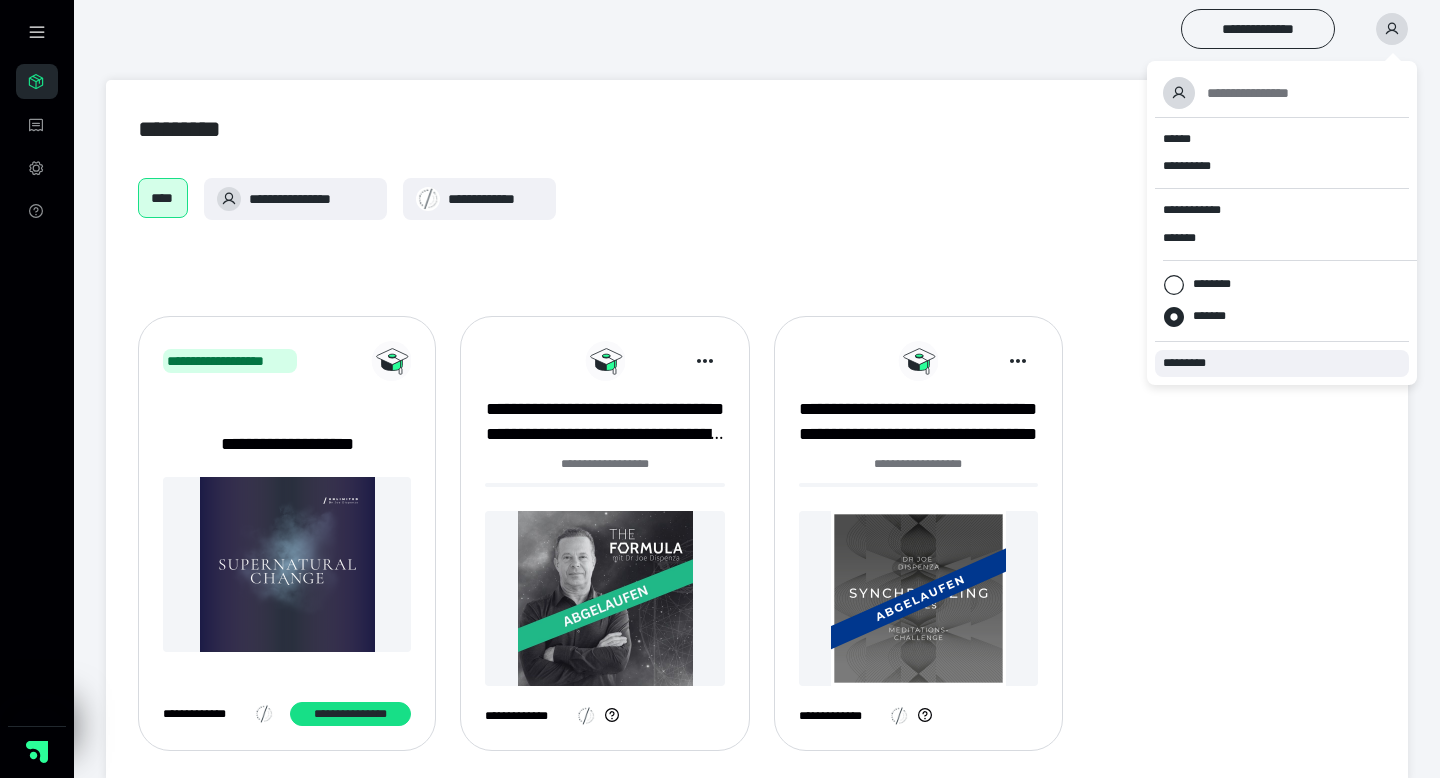 click on "*********" at bounding box center (1193, 363) 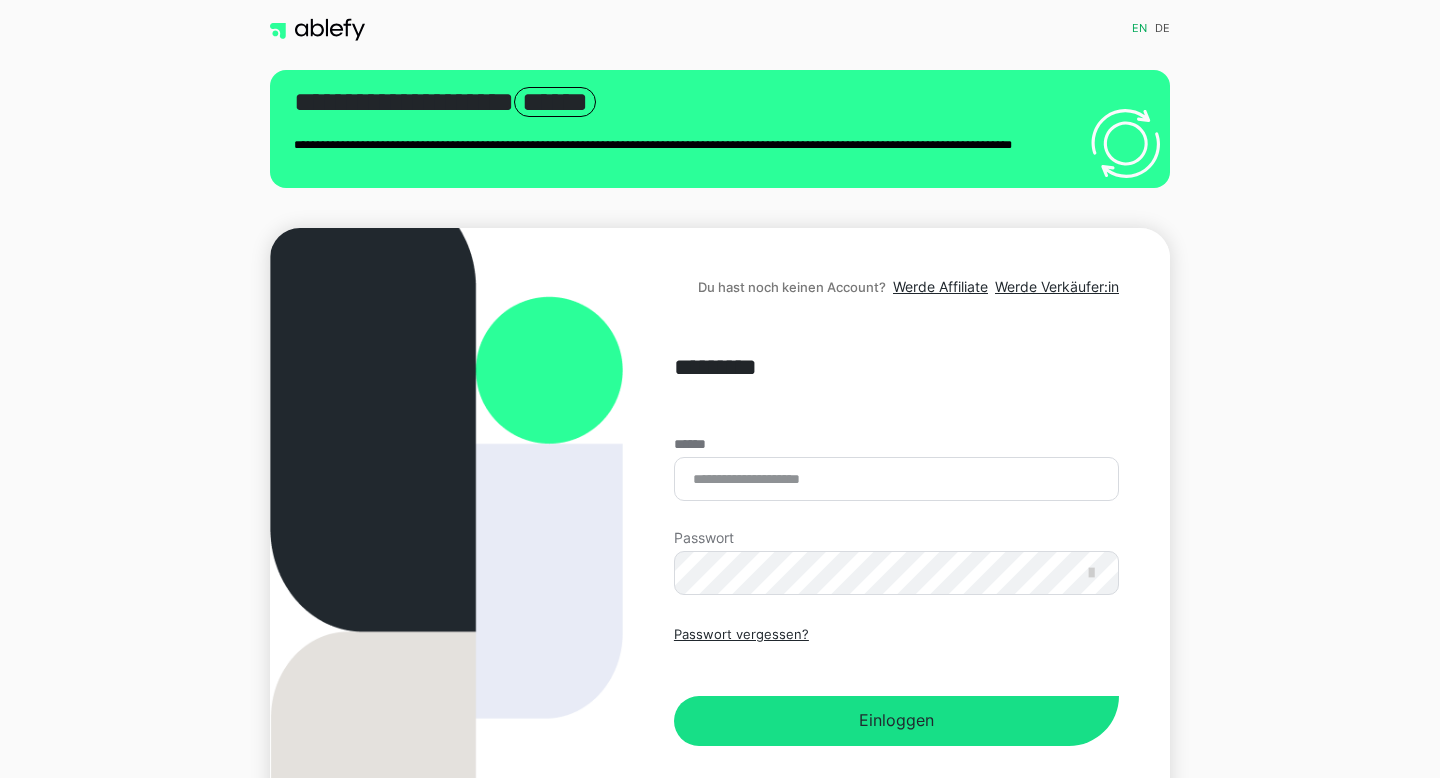 scroll, scrollTop: 0, scrollLeft: 0, axis: both 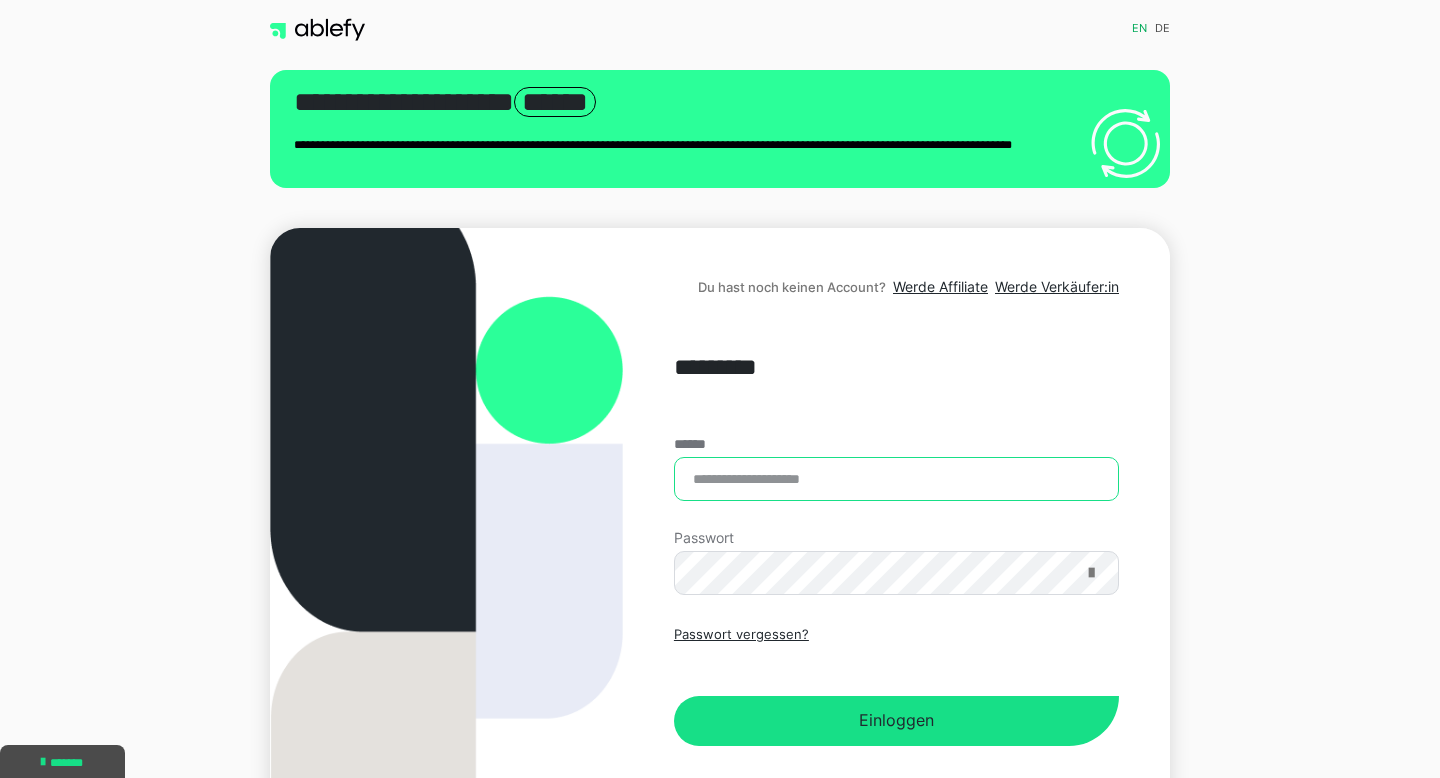 type on "**********" 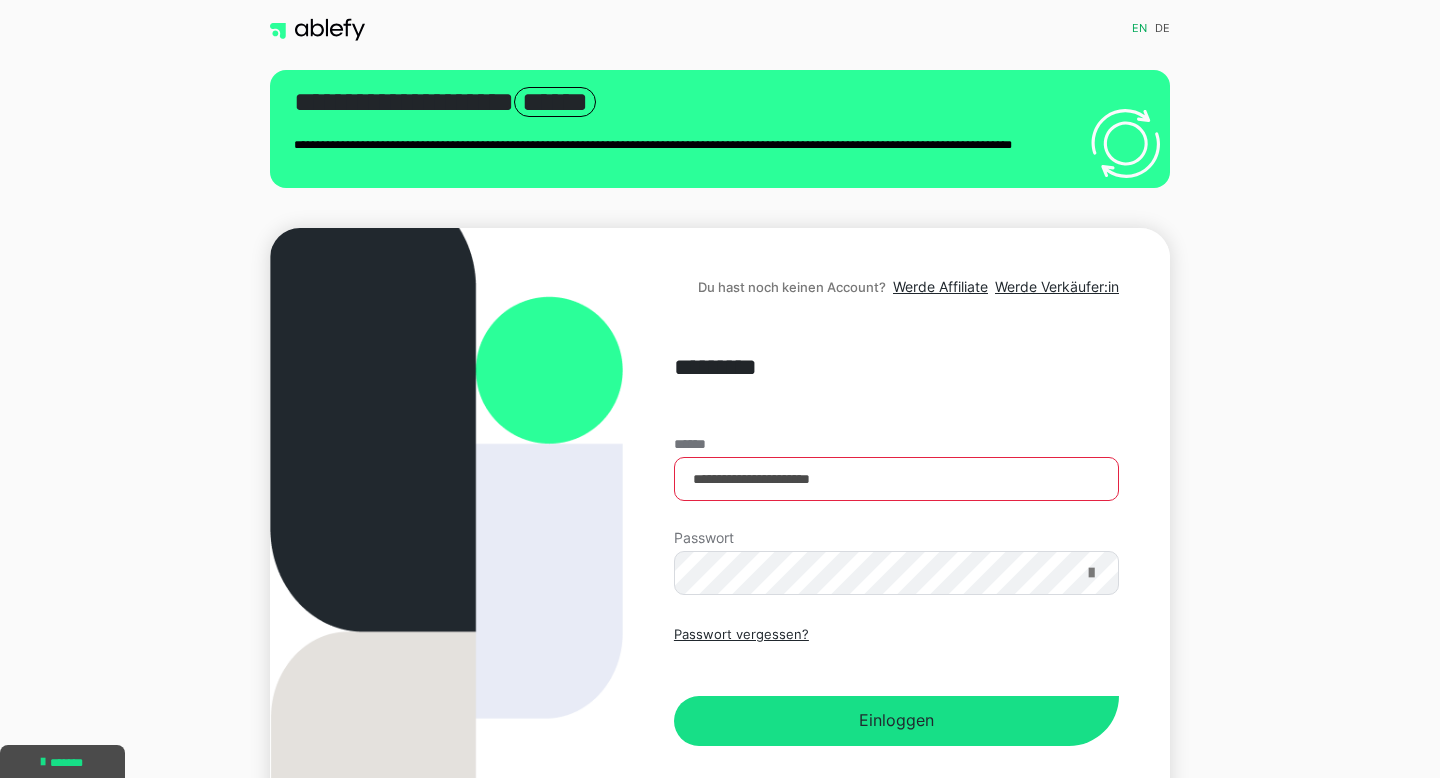 click at bounding box center [1091, 573] 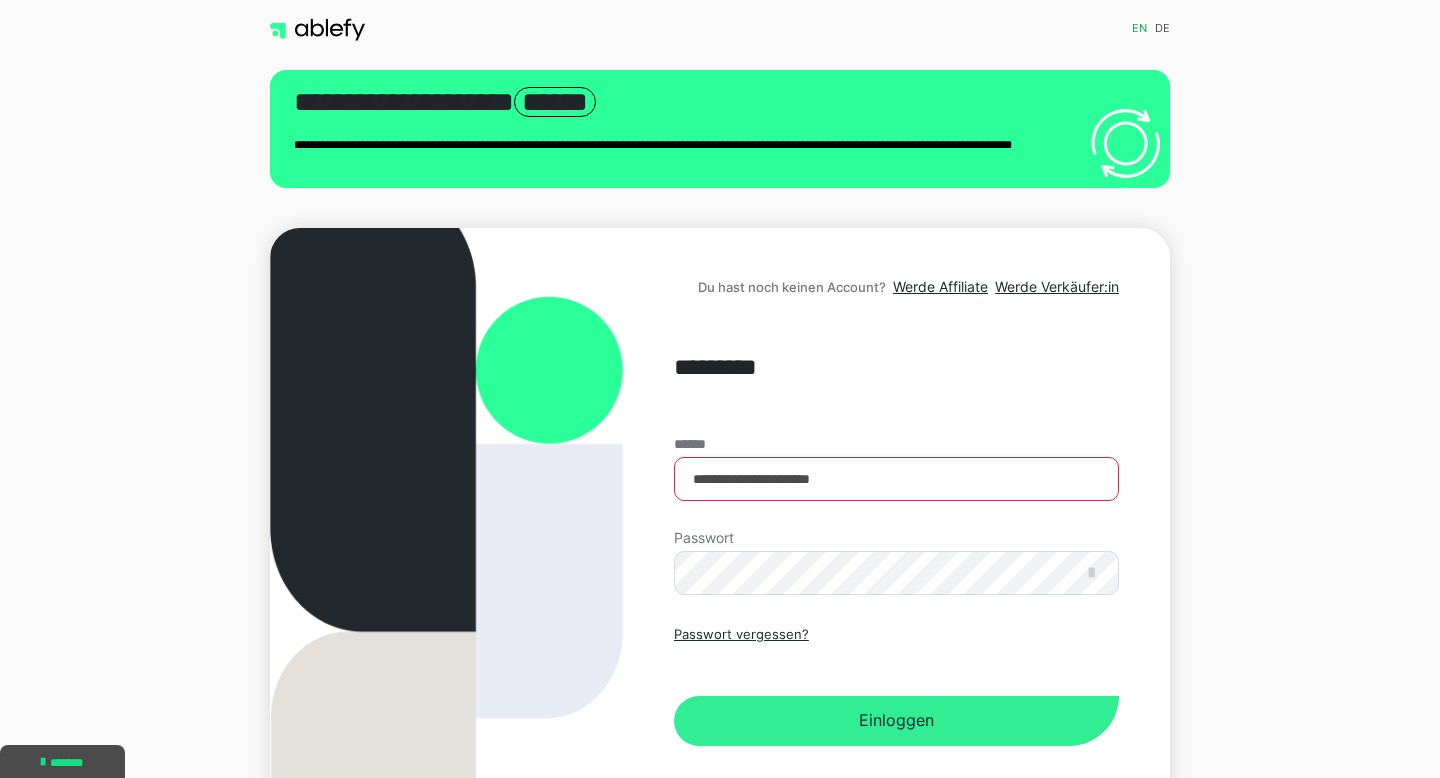 click on "Einloggen" at bounding box center (896, 721) 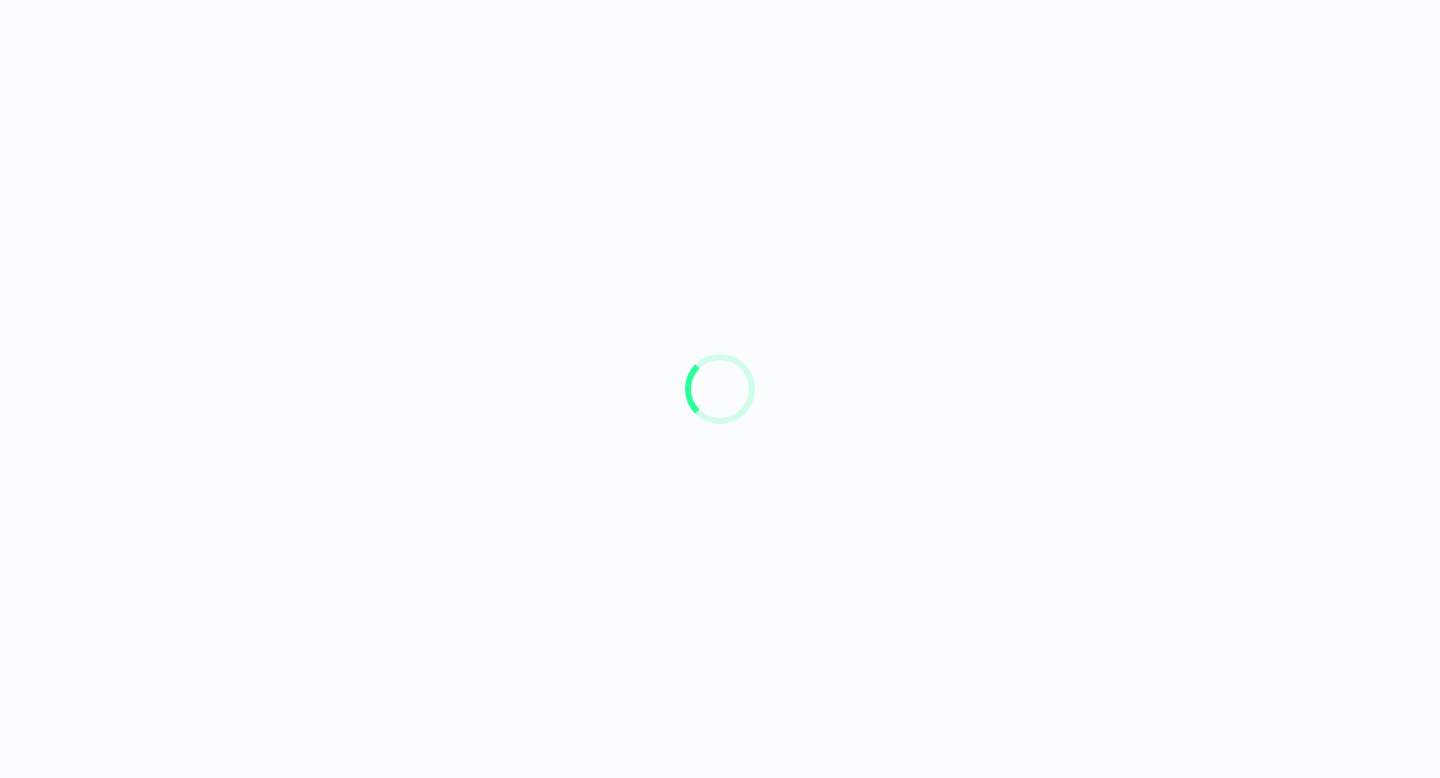 scroll, scrollTop: 0, scrollLeft: 0, axis: both 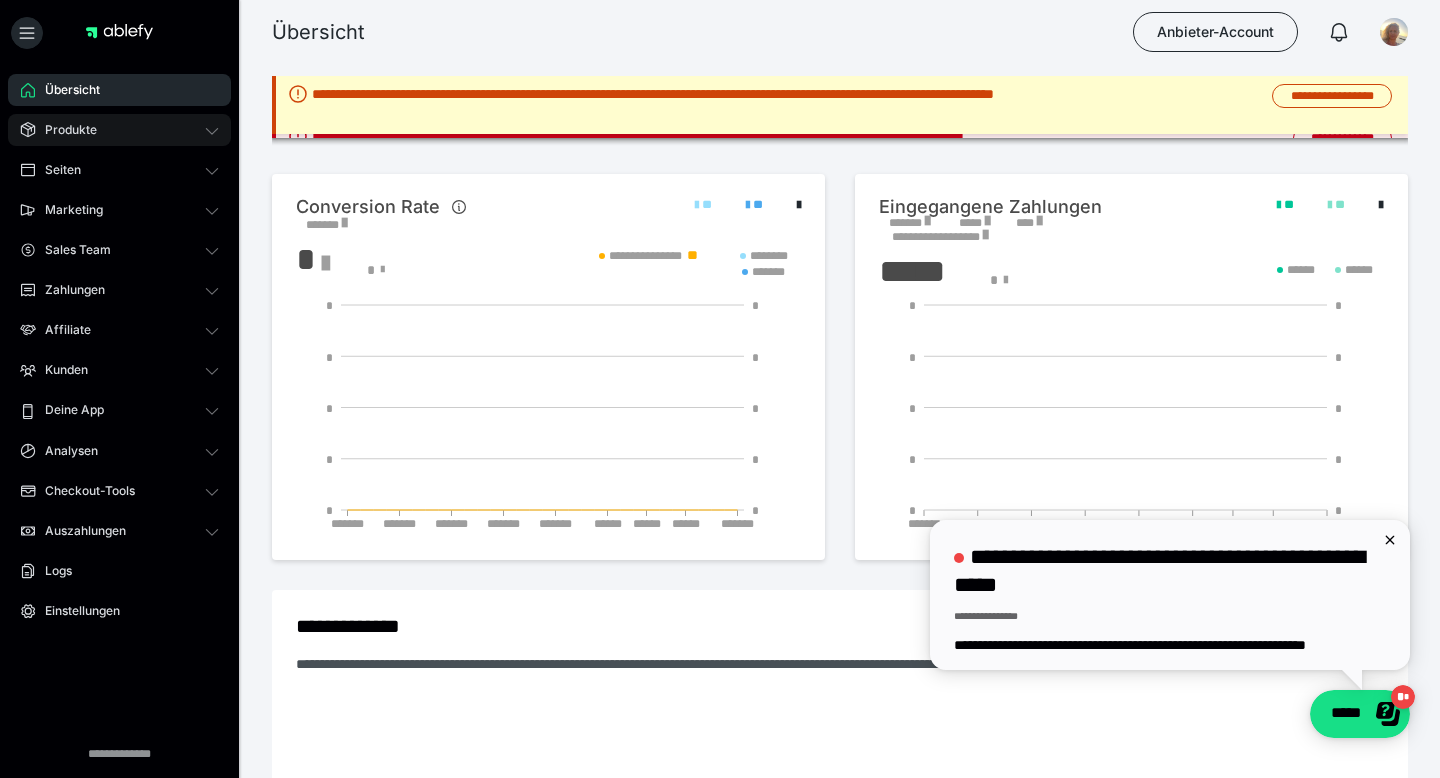 click on "Produkte" at bounding box center [64, 130] 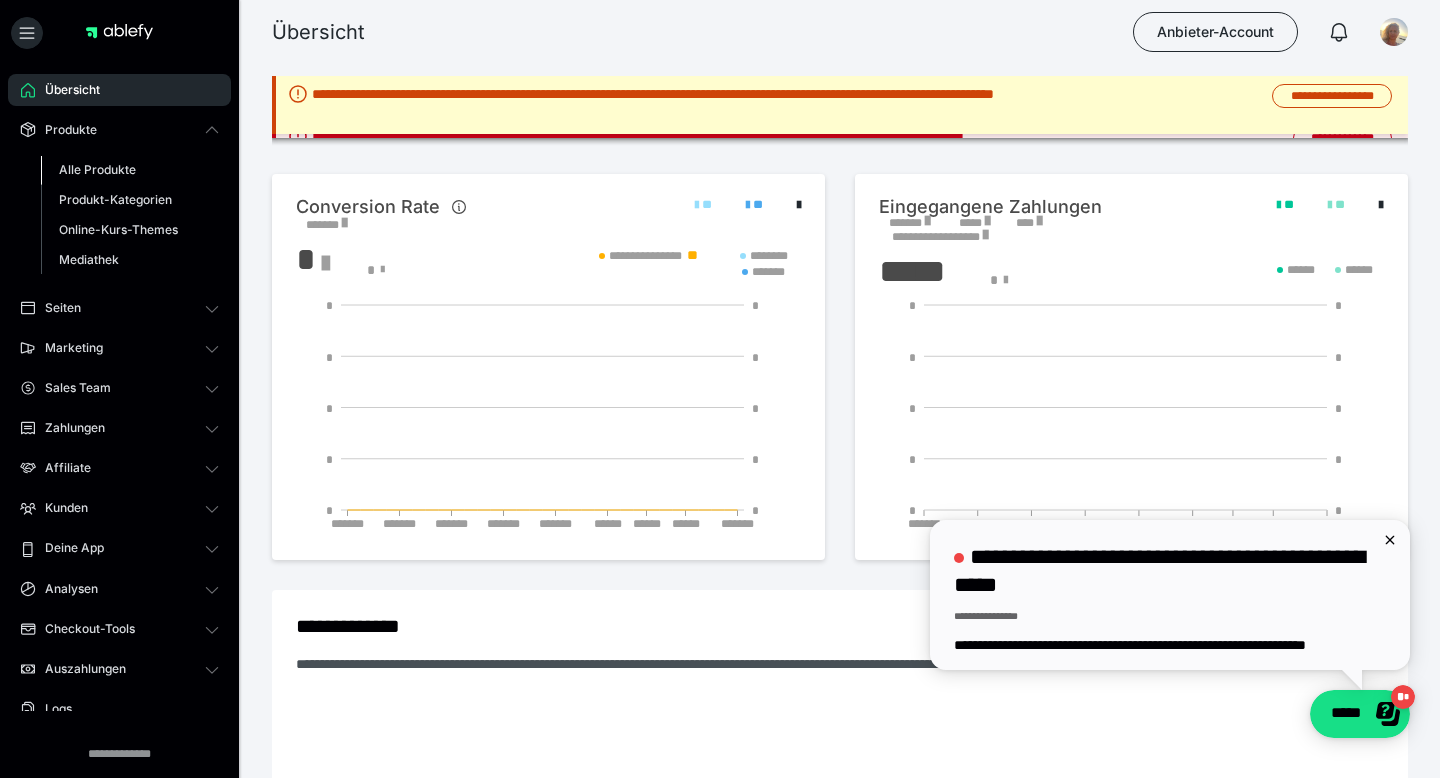 click on "Alle Produkte" at bounding box center [97, 169] 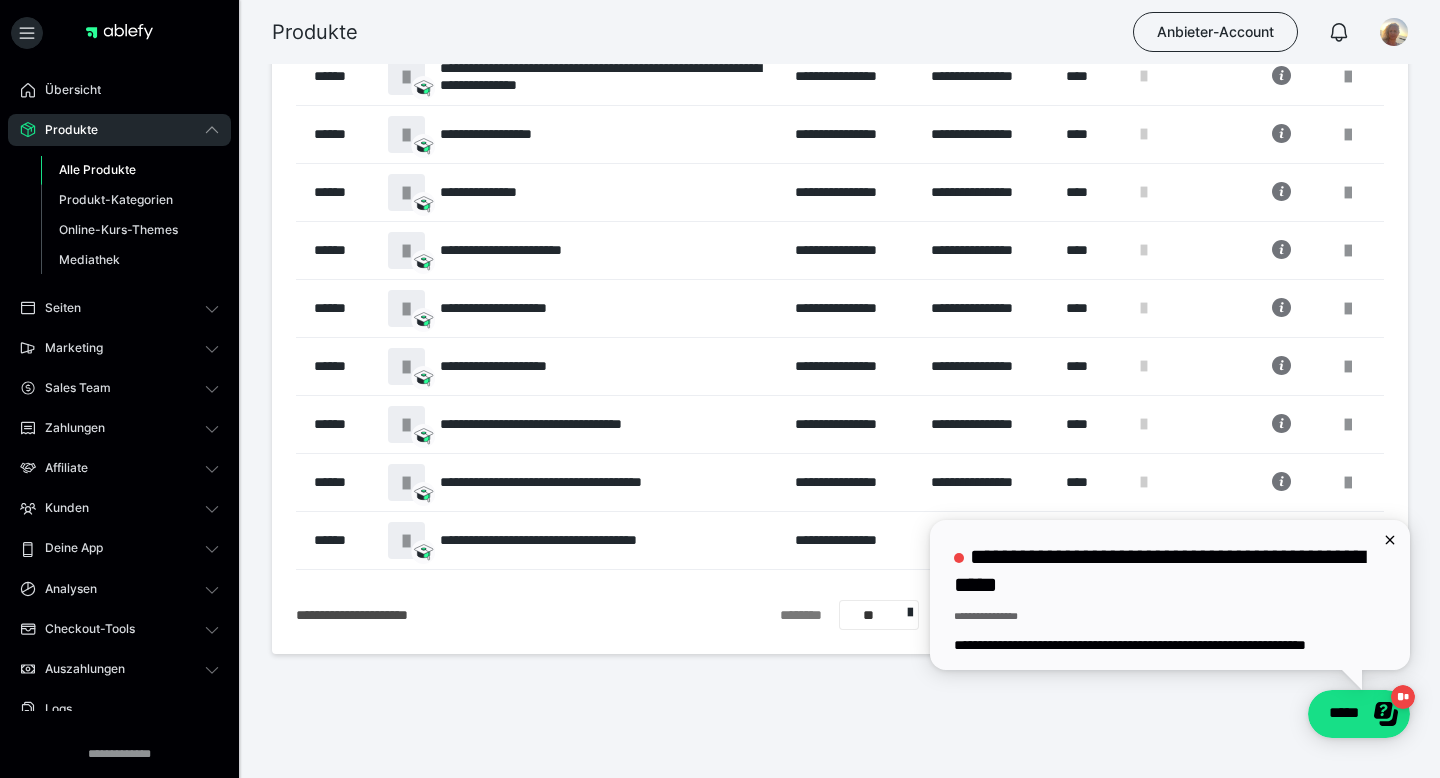scroll, scrollTop: 0, scrollLeft: 0, axis: both 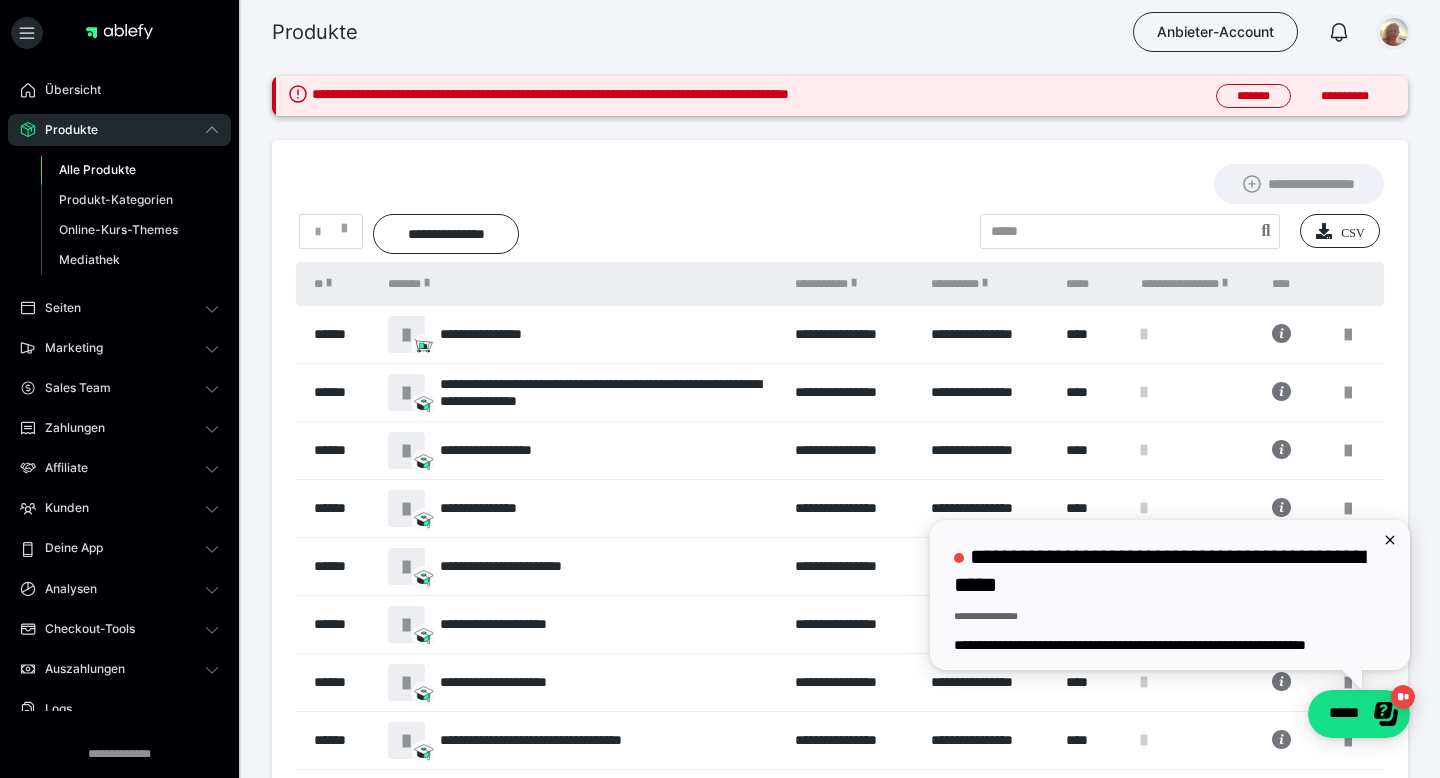 click at bounding box center (1394, 32) 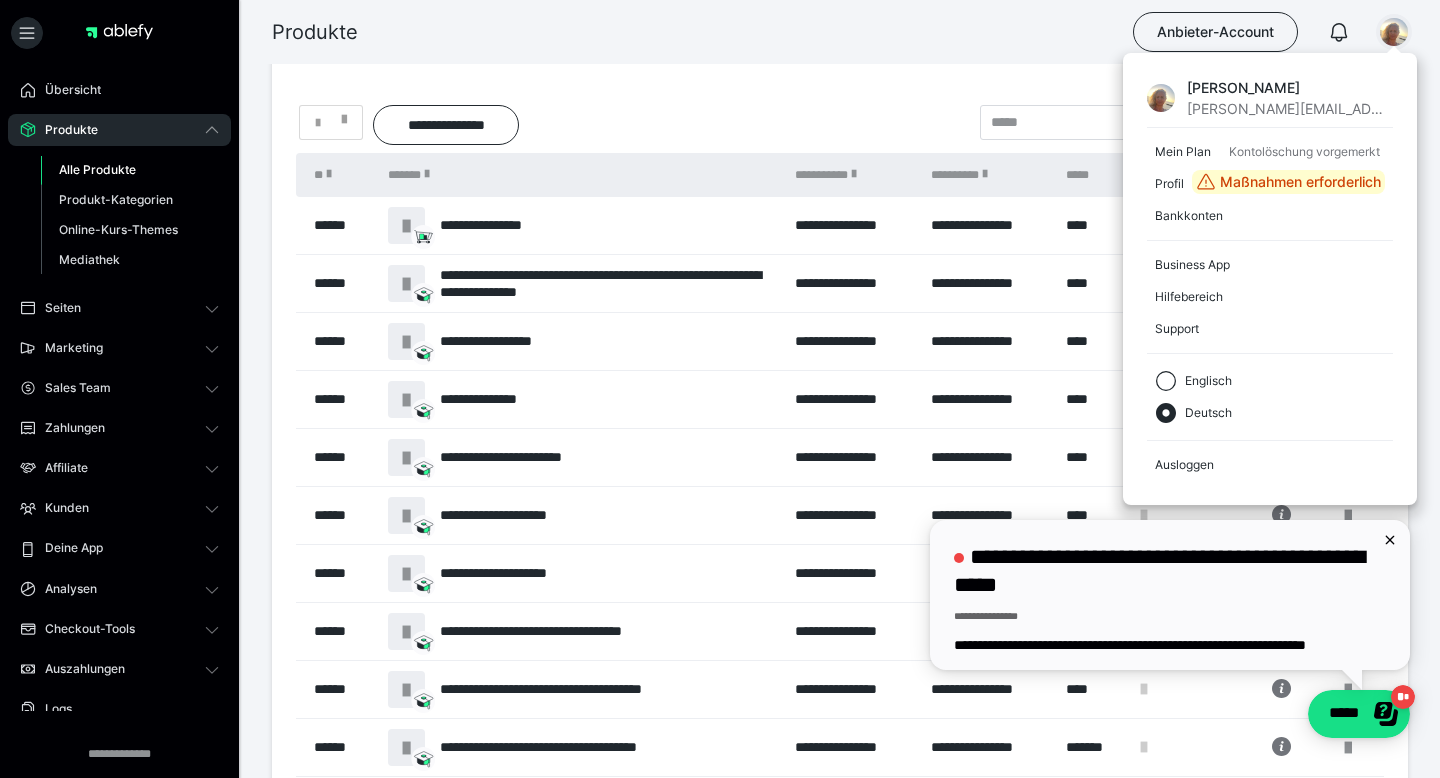 scroll, scrollTop: 0, scrollLeft: 0, axis: both 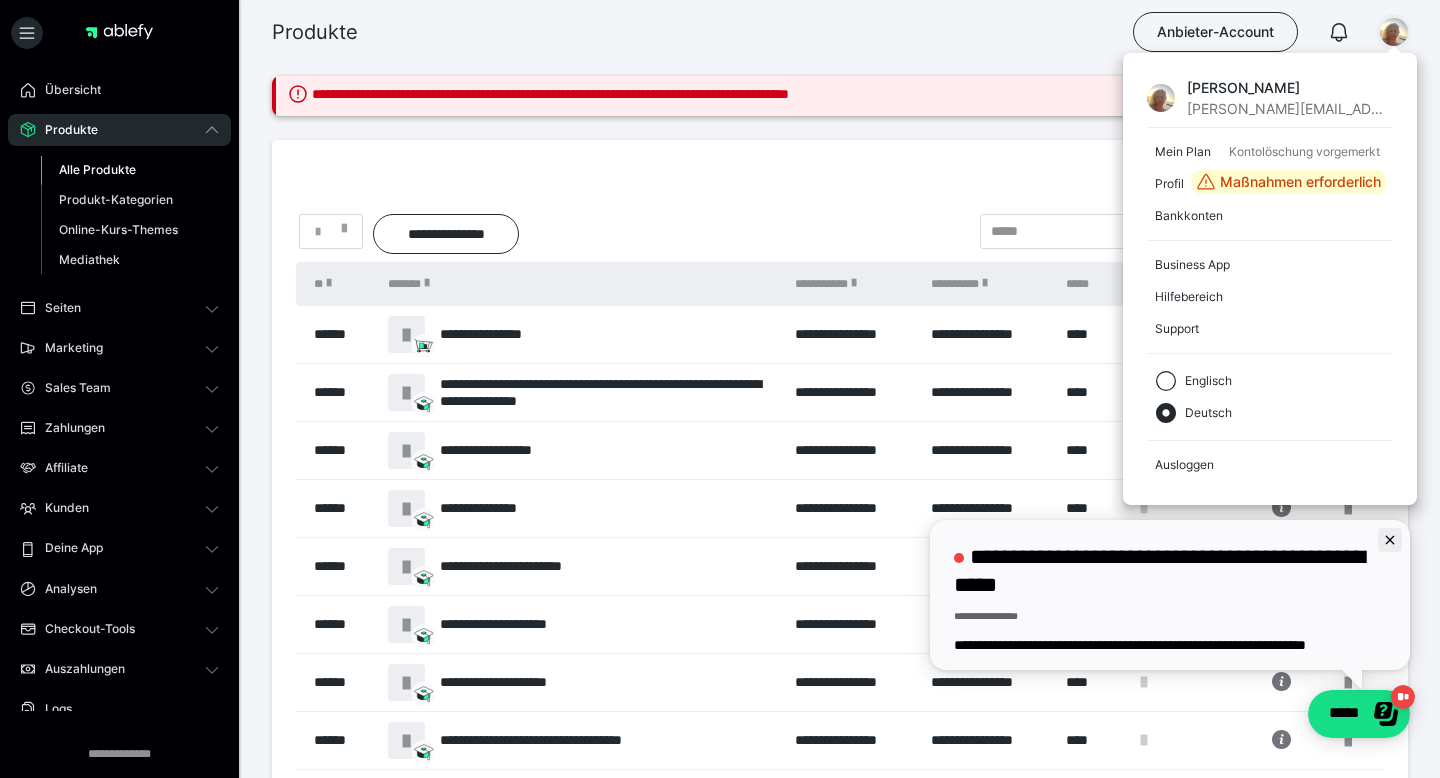 click 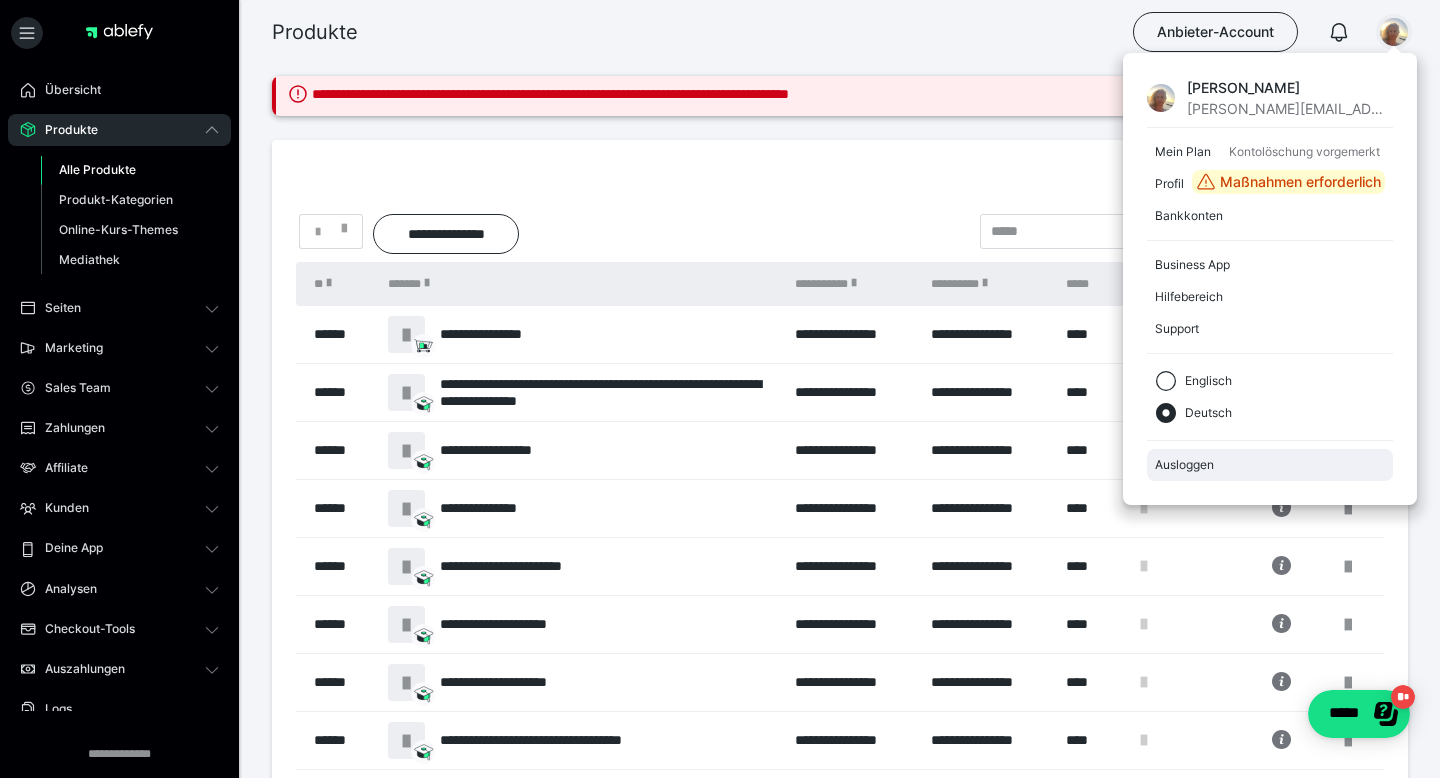 click on "Ausloggen" at bounding box center (1270, 465) 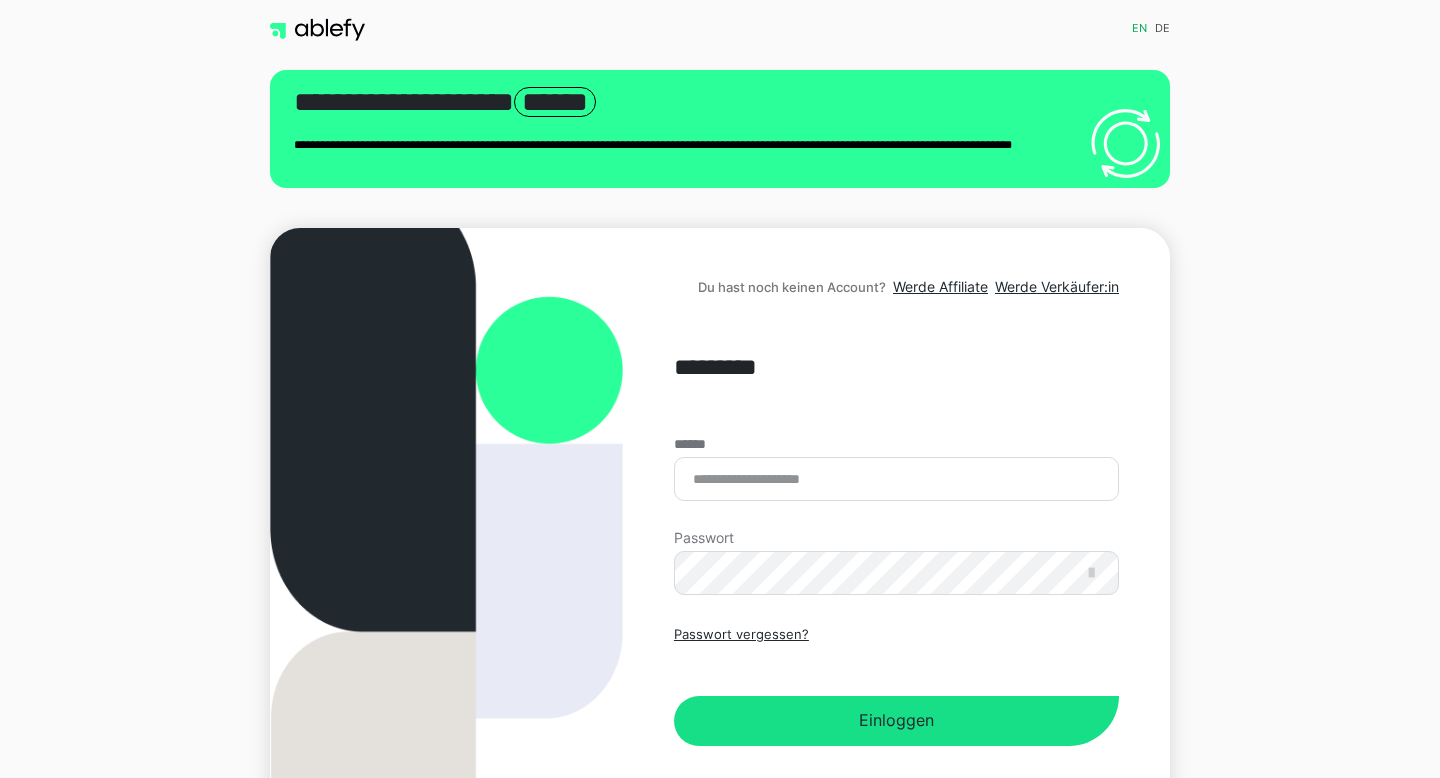 scroll, scrollTop: 0, scrollLeft: 0, axis: both 